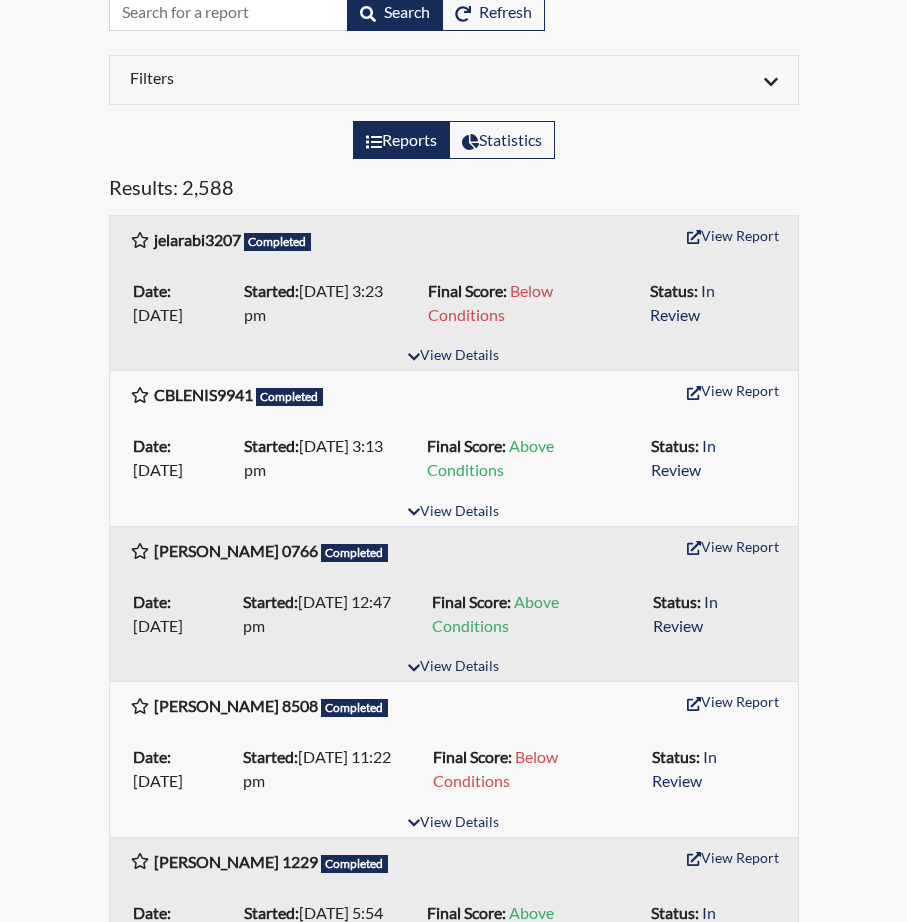 scroll, scrollTop: 0, scrollLeft: 0, axis: both 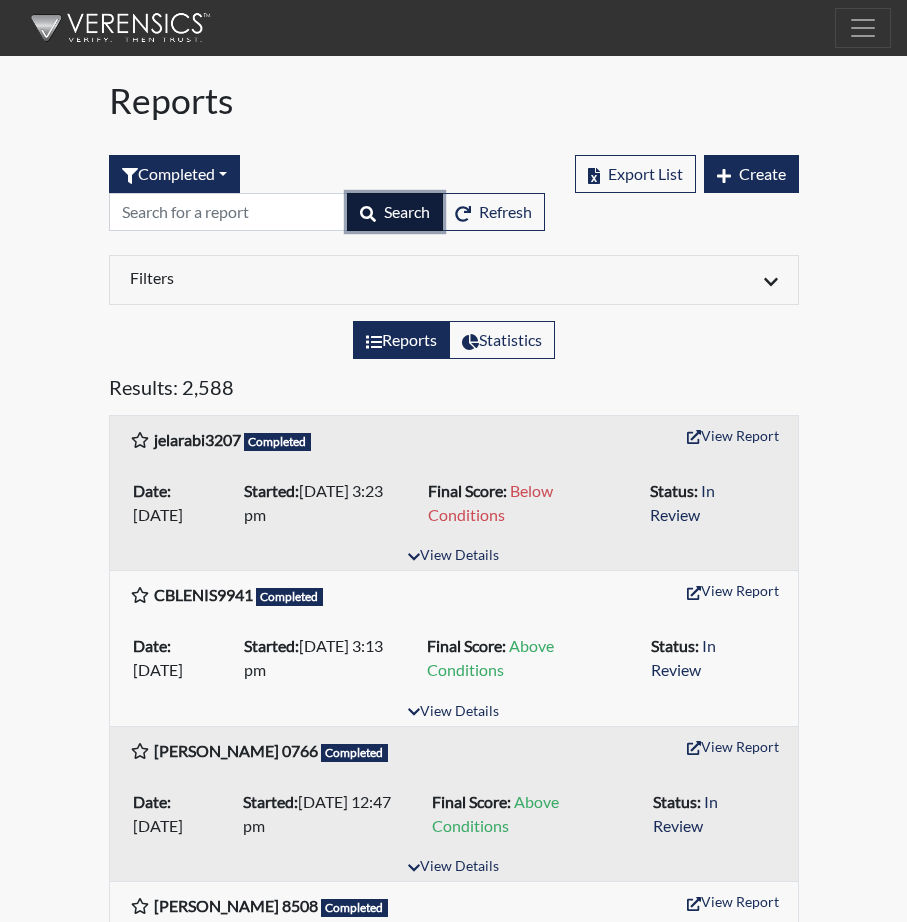 click on "Search" at bounding box center [407, 211] 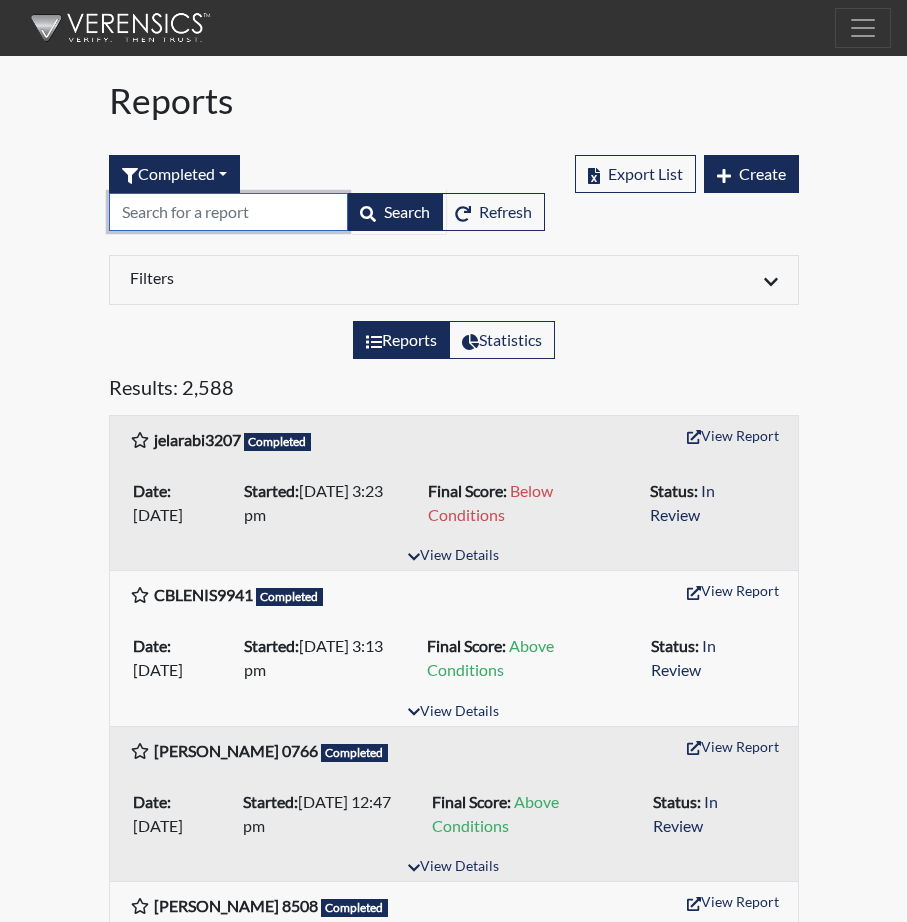 click at bounding box center [228, 212] 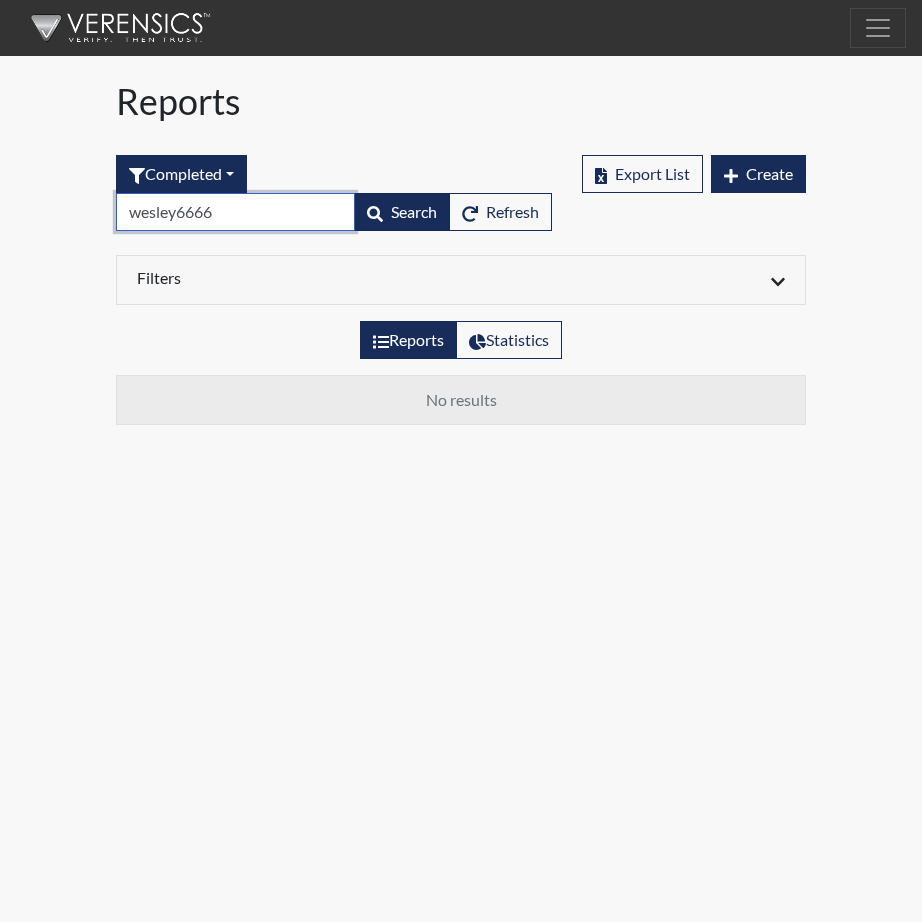 type on "wesley6666" 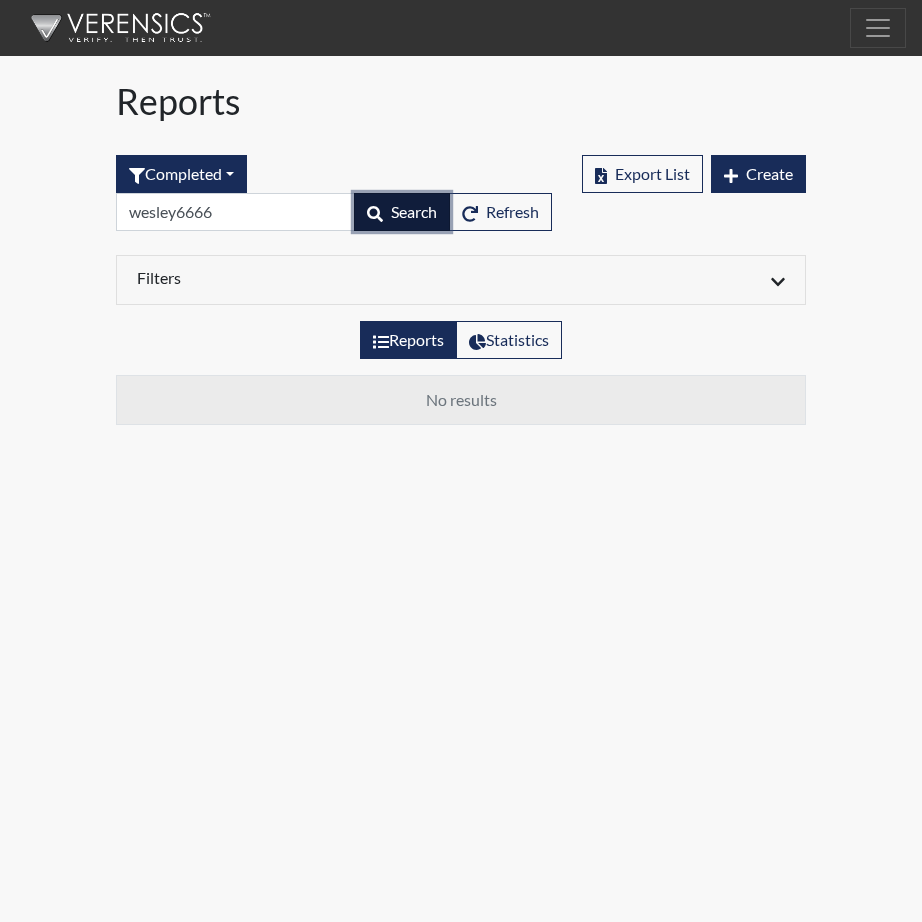 click on "Search" at bounding box center [414, 211] 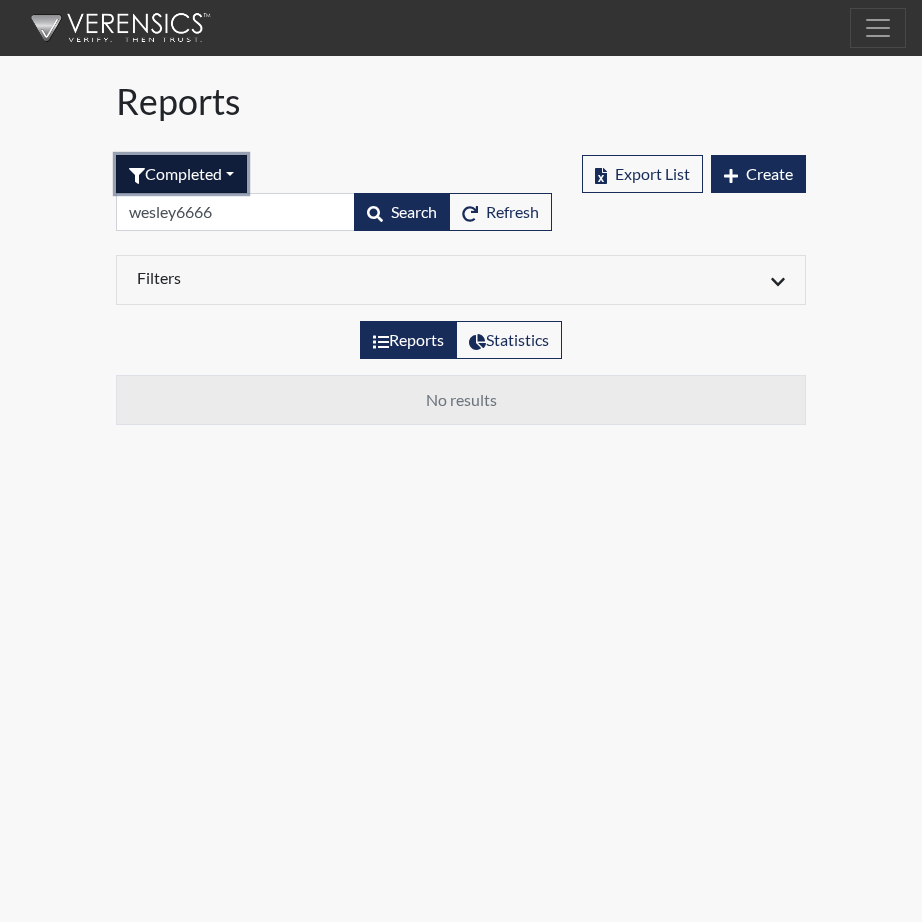 click on "Completed" at bounding box center [181, 174] 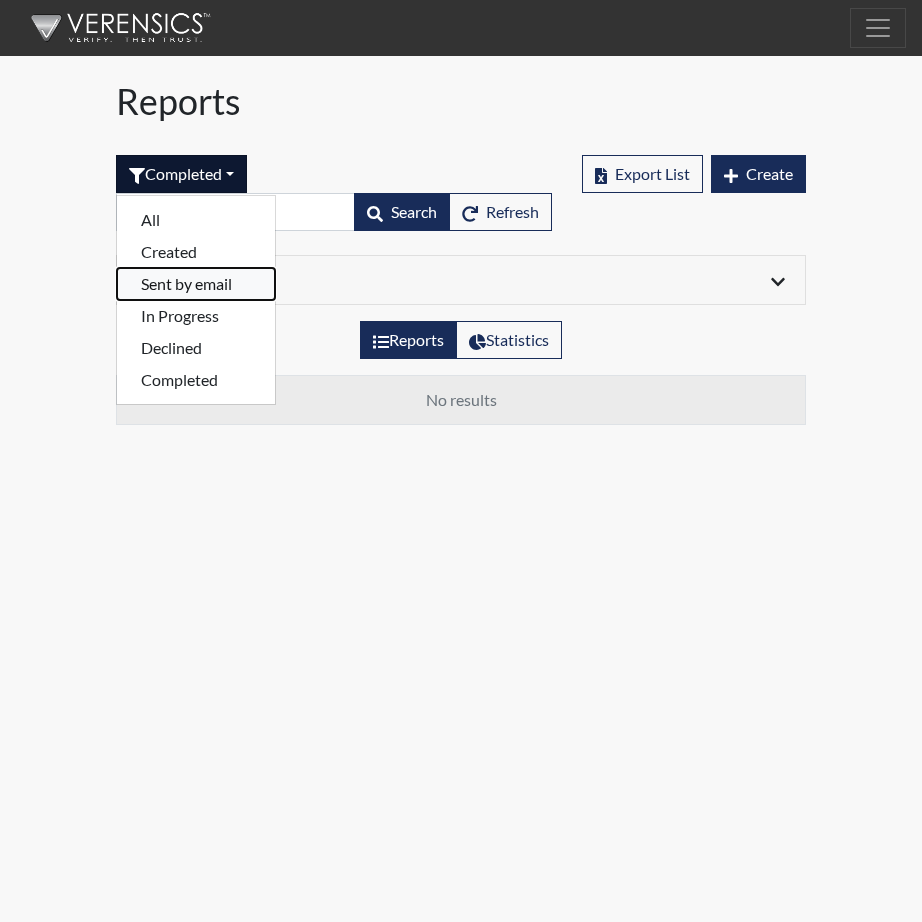 click on "Sent by email" at bounding box center [196, 284] 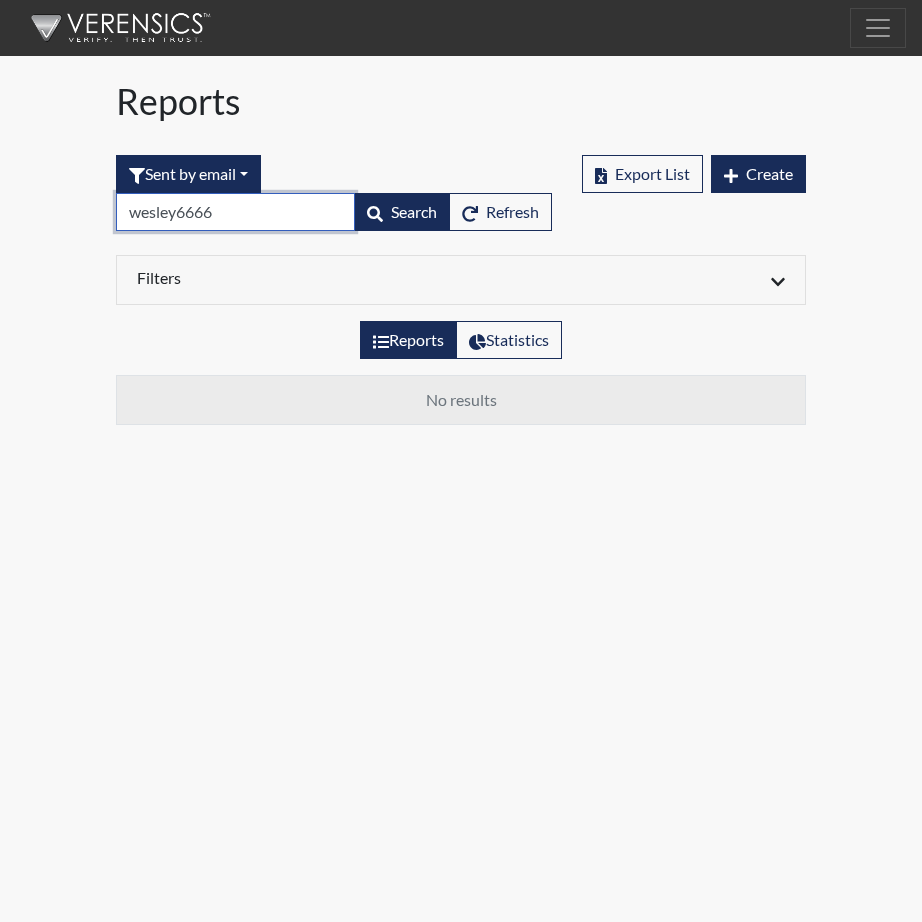 drag, startPoint x: 227, startPoint y: 214, endPoint x: 79, endPoint y: 225, distance: 148.40822 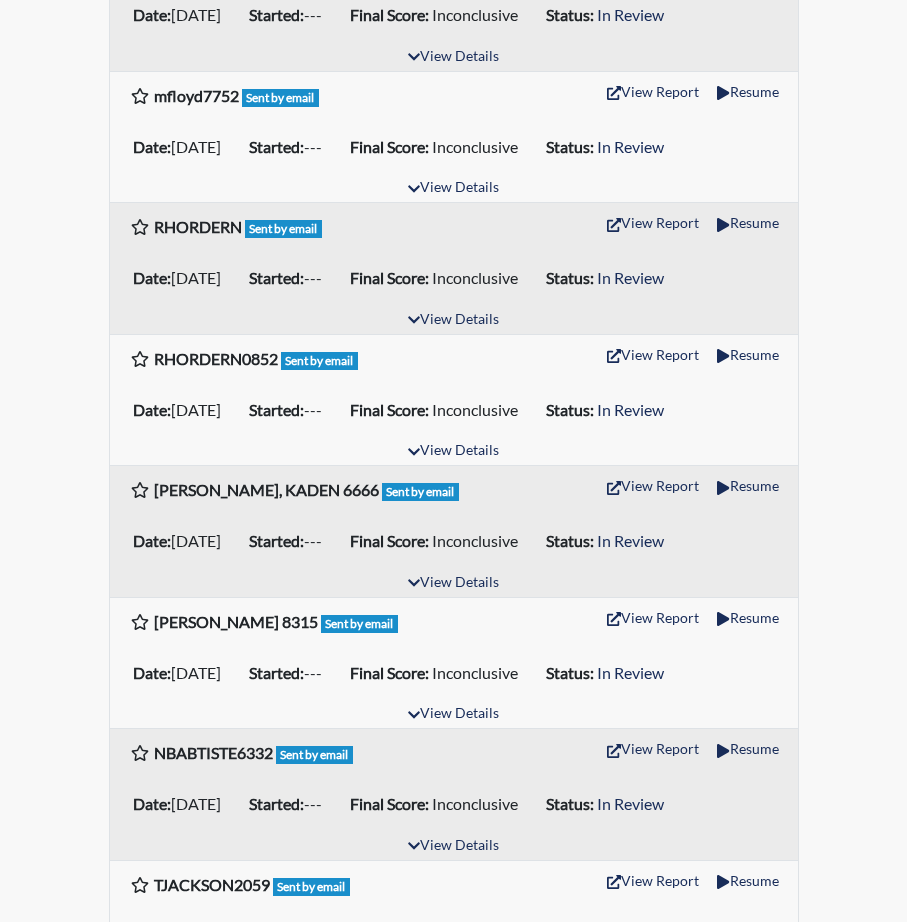 scroll, scrollTop: 1300, scrollLeft: 0, axis: vertical 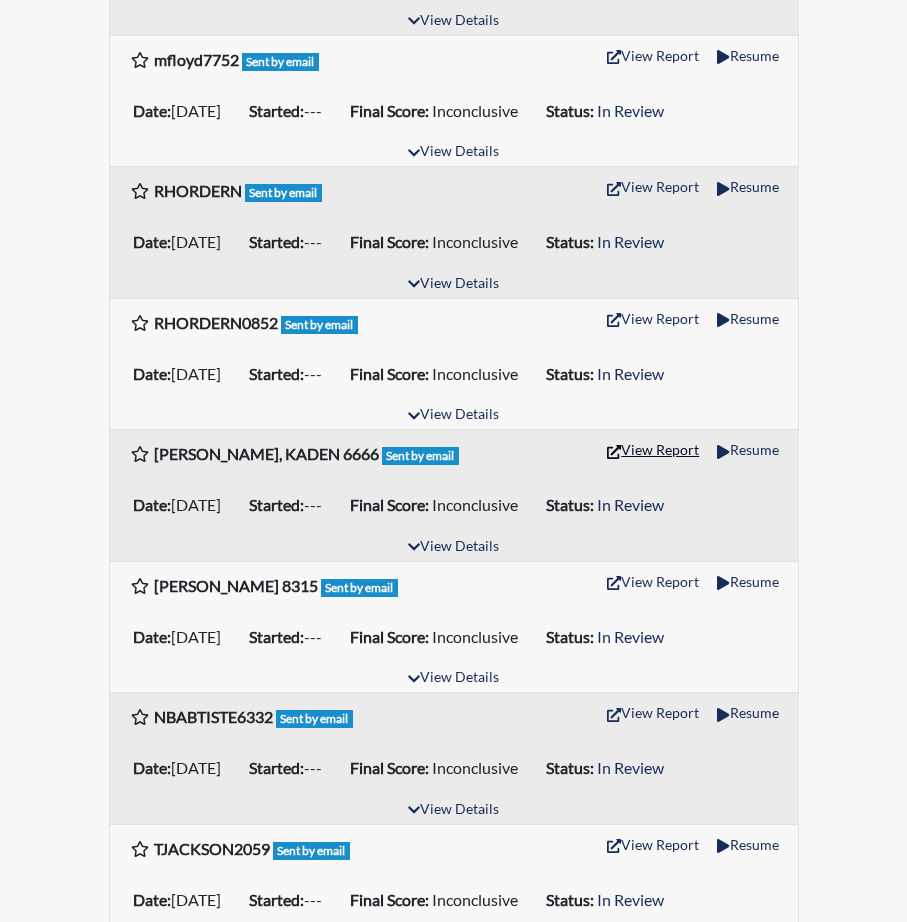 type 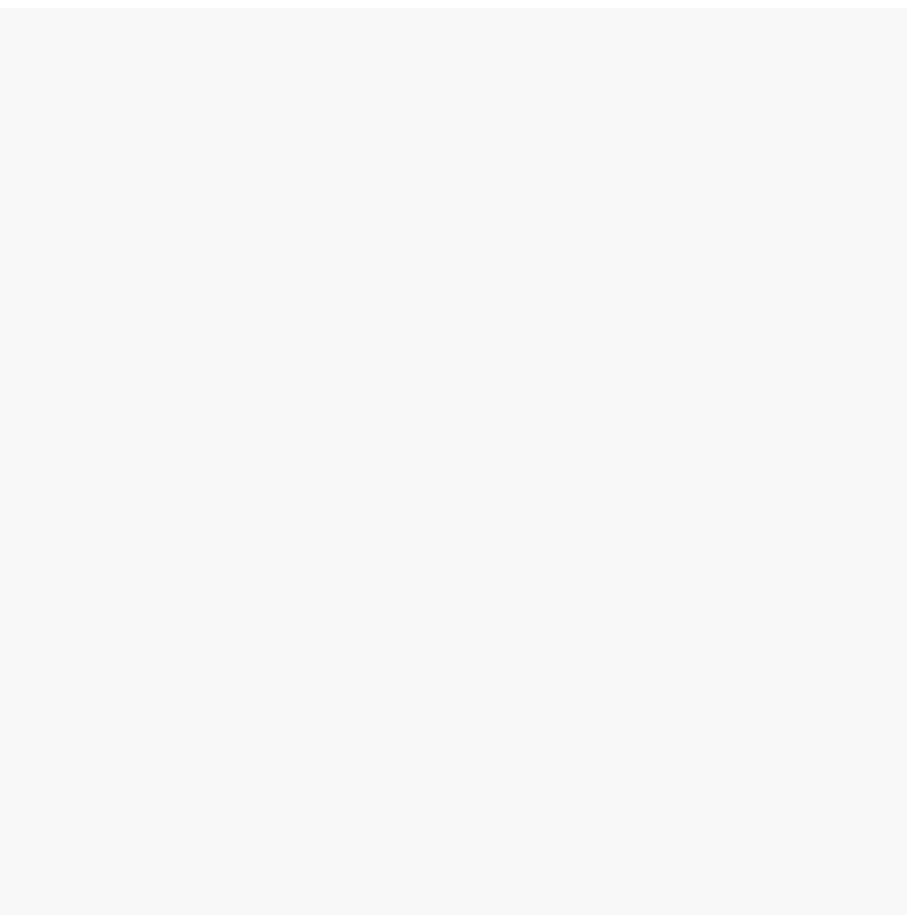 scroll, scrollTop: 0, scrollLeft: 0, axis: both 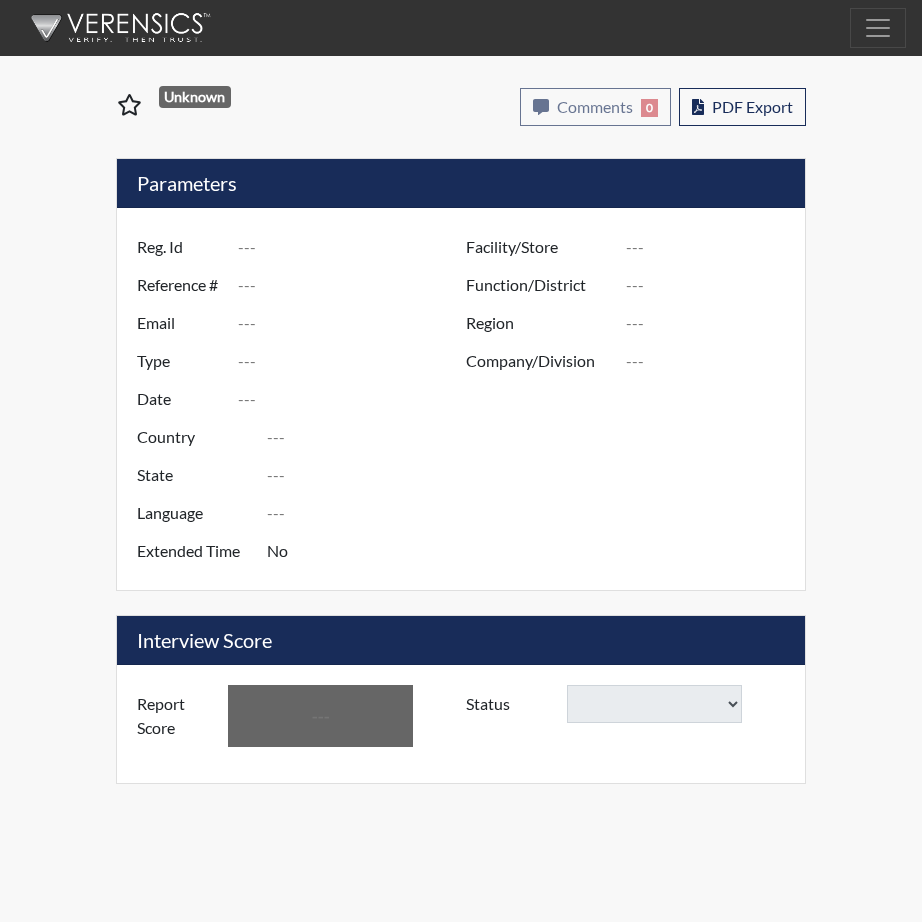 type on "[PERSON_NAME], KADEN 6666" 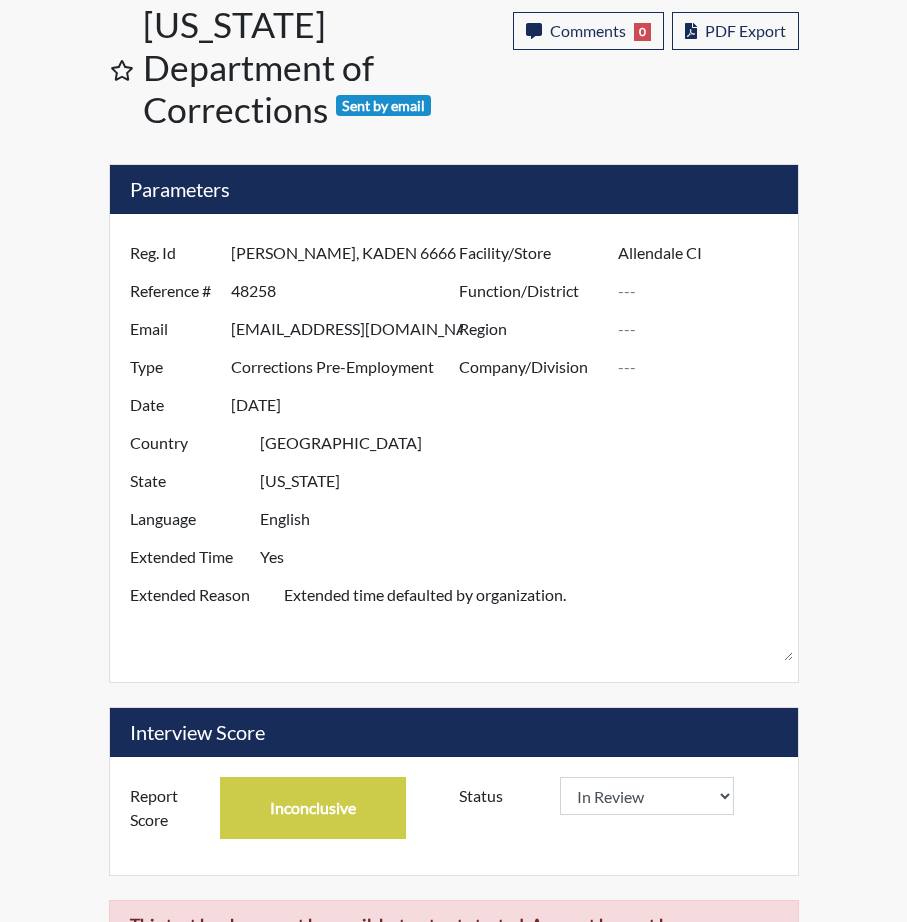 scroll, scrollTop: 0, scrollLeft: 0, axis: both 